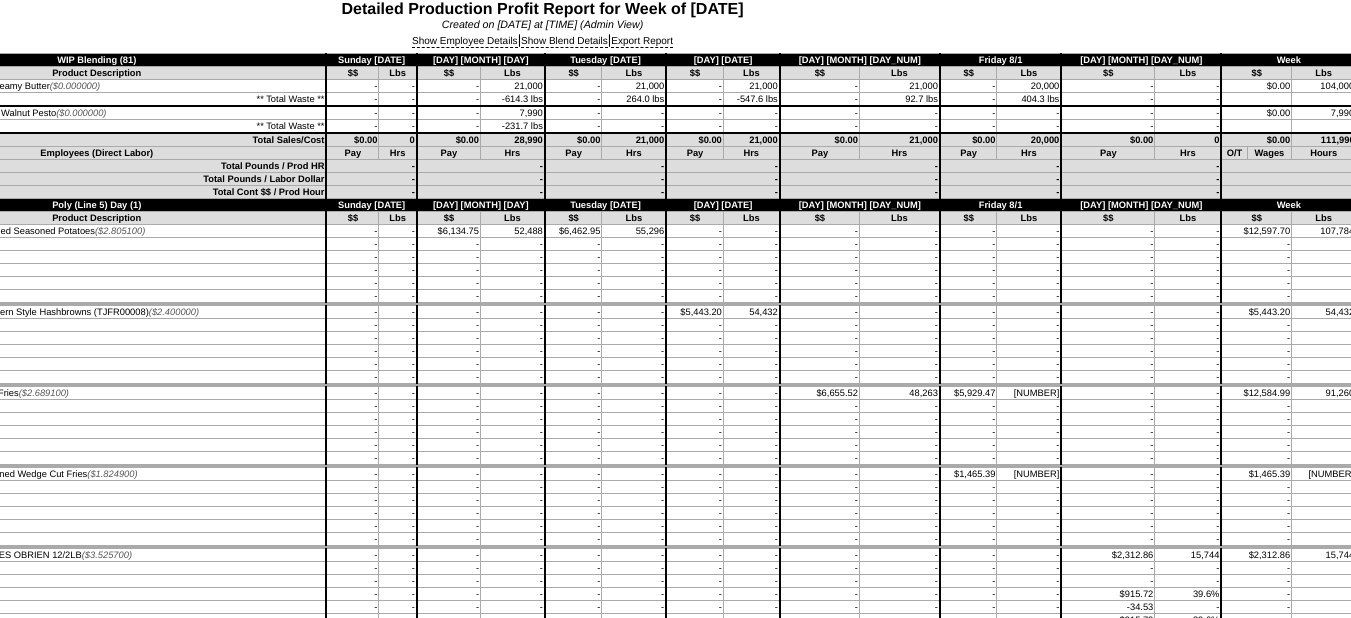 scroll, scrollTop: 0, scrollLeft: 133, axis: horizontal 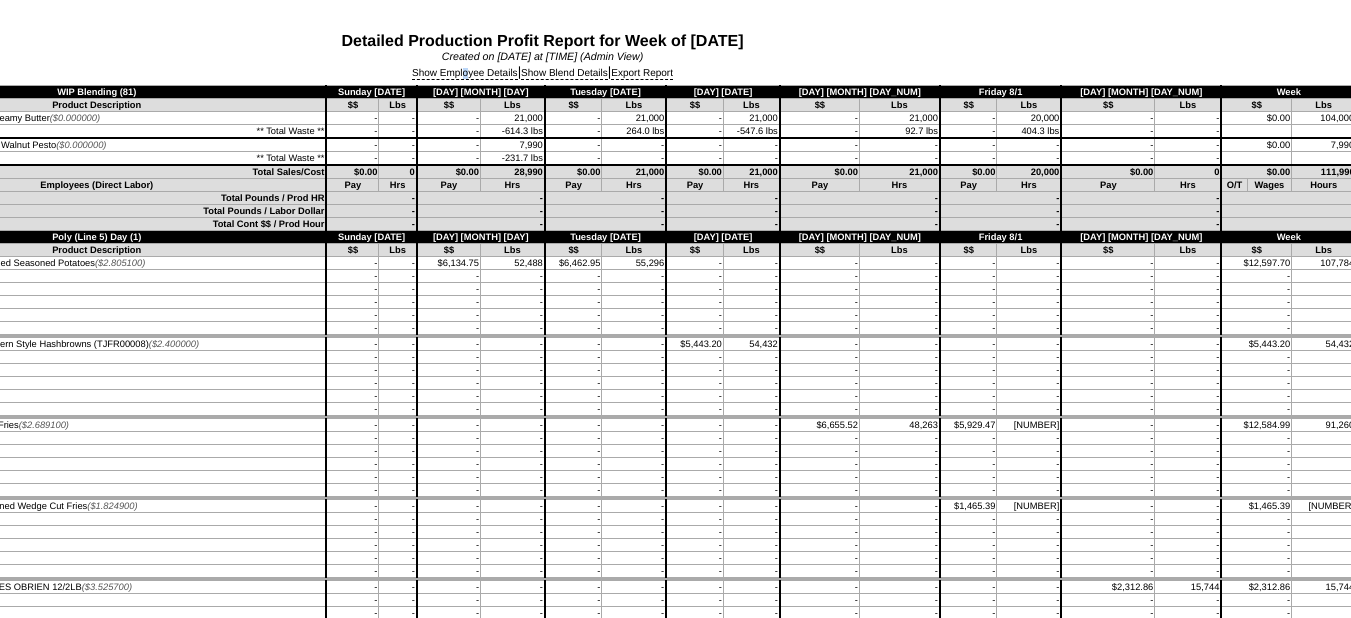 drag, startPoint x: 458, startPoint y: 71, endPoint x: 569, endPoint y: 97, distance: 114.00439 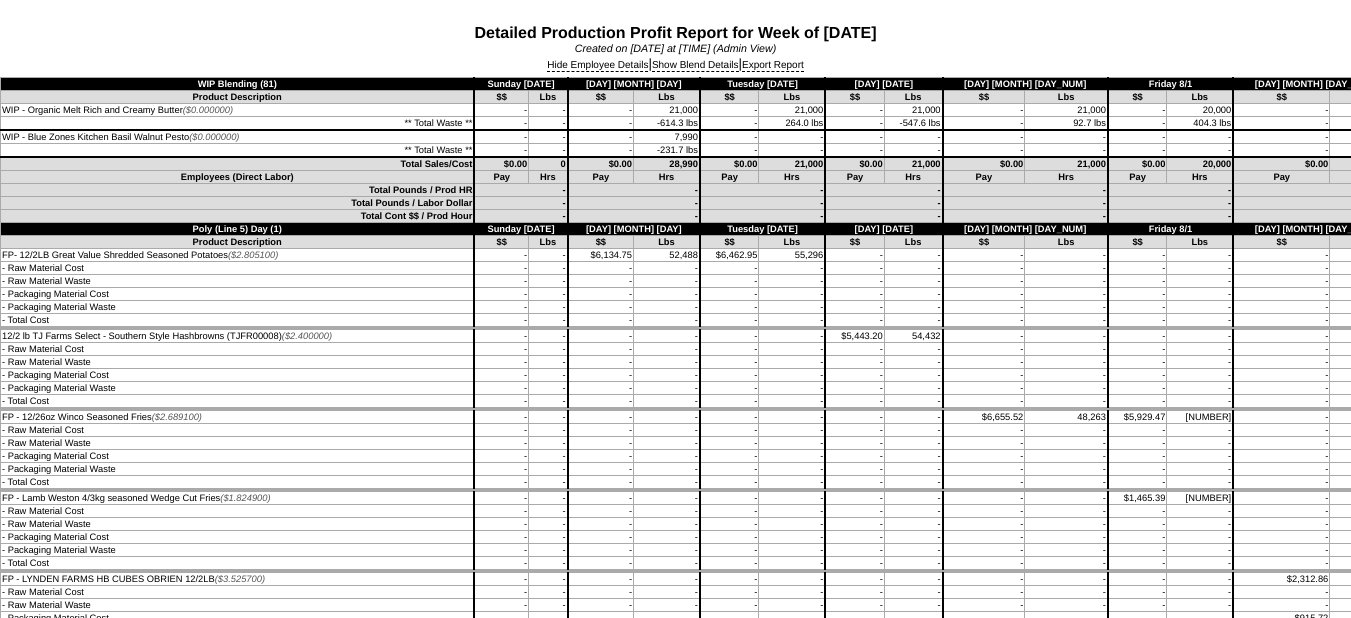 scroll, scrollTop: 0, scrollLeft: 0, axis: both 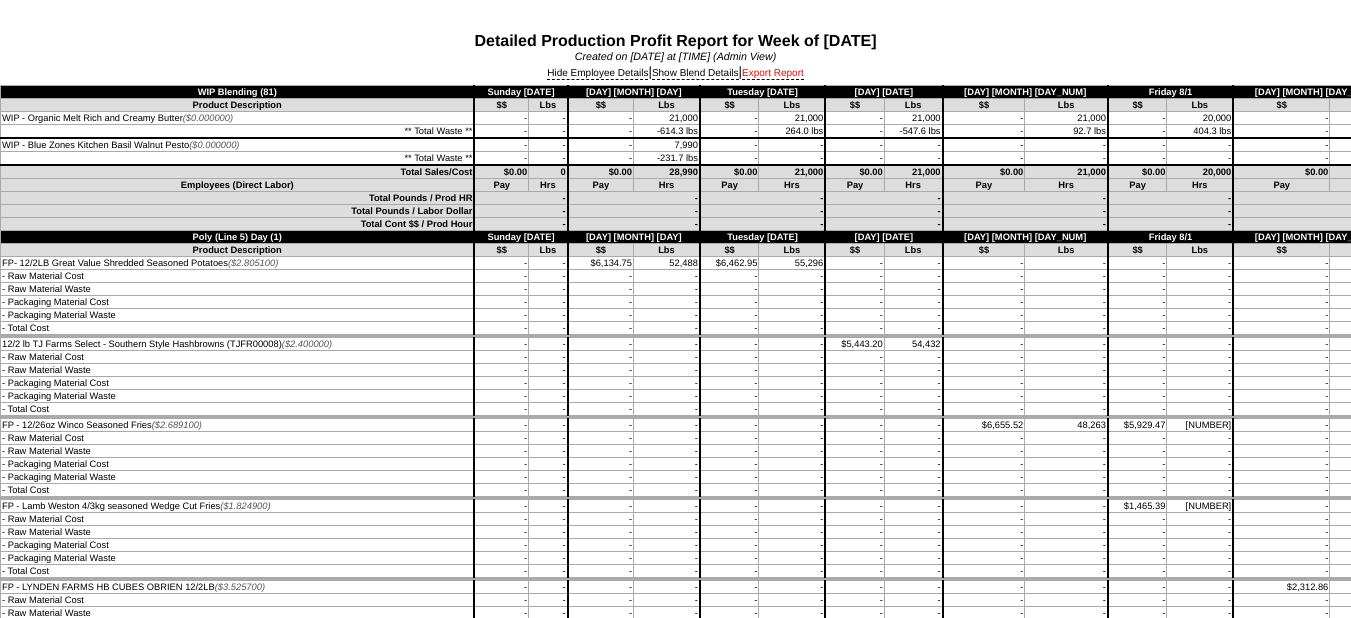 click on "Export Report" at bounding box center (773, 74) 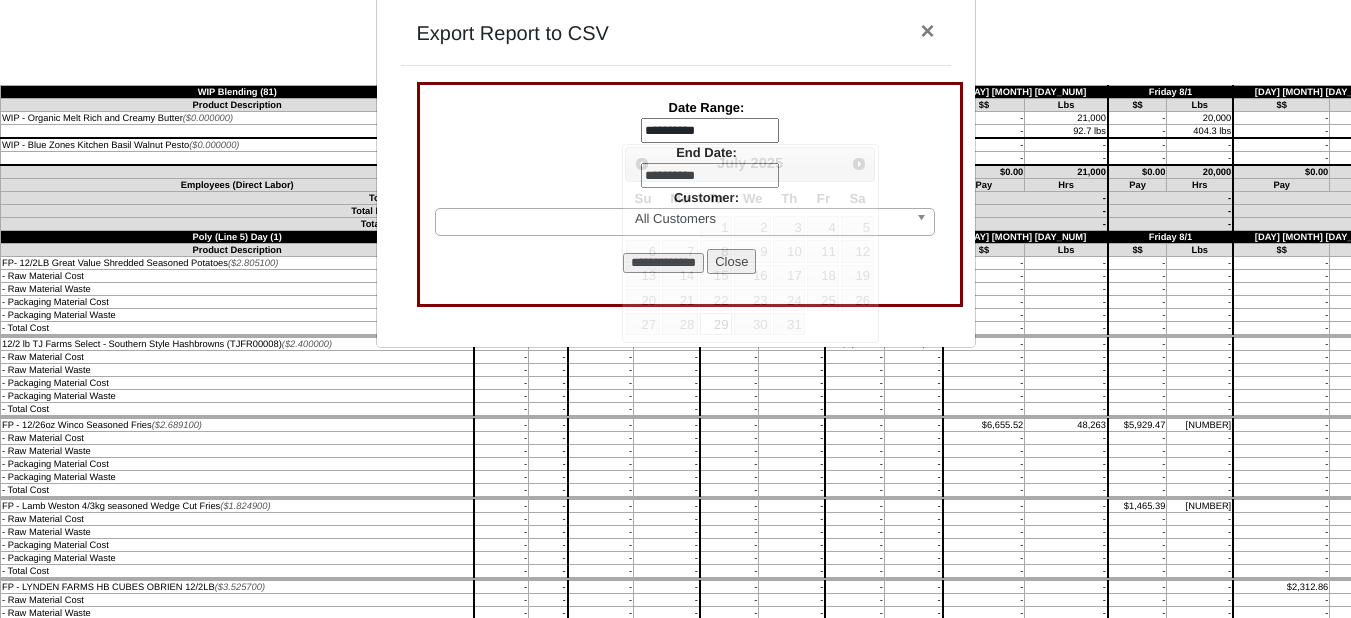 click on "**********" at bounding box center [710, 131] 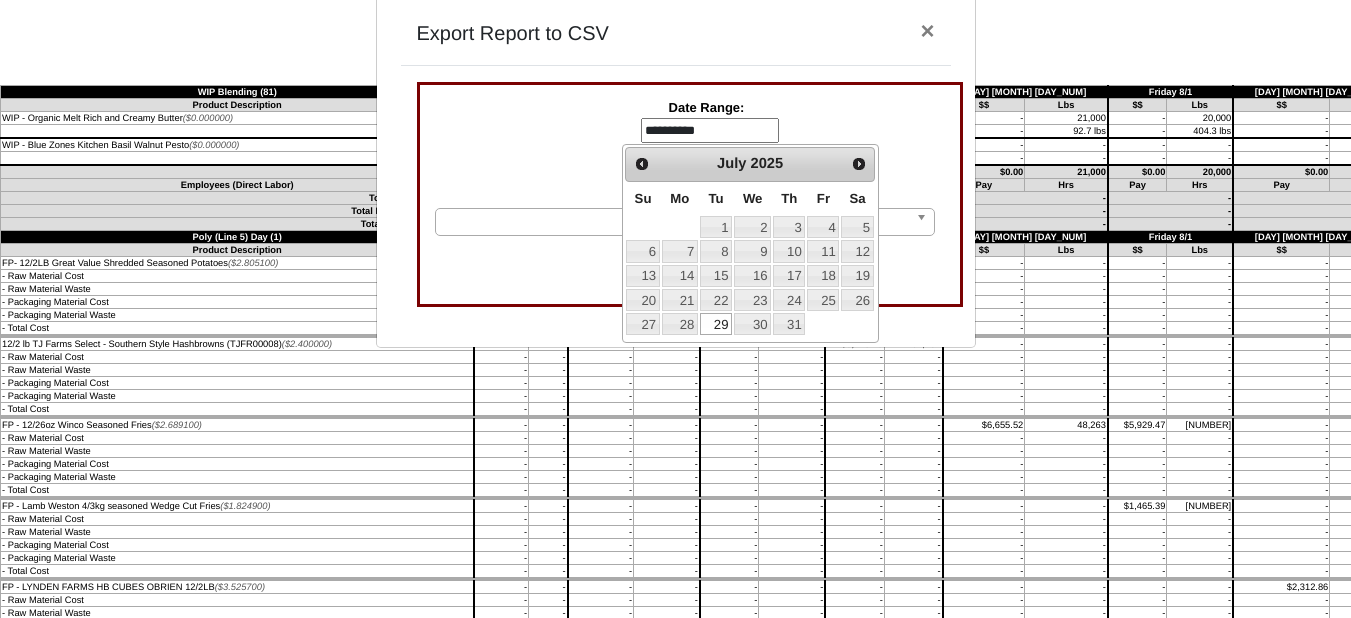 click on "Prev Next July   2025" at bounding box center [749, 164] 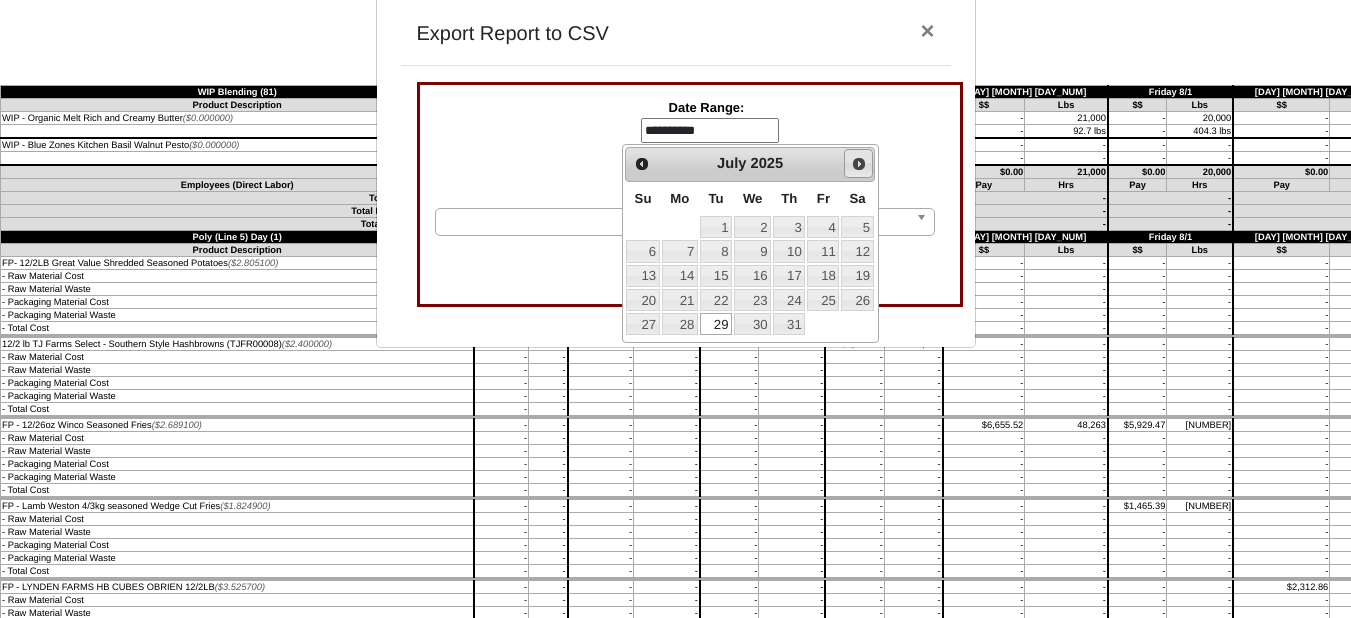 click on "Next" at bounding box center (859, 164) 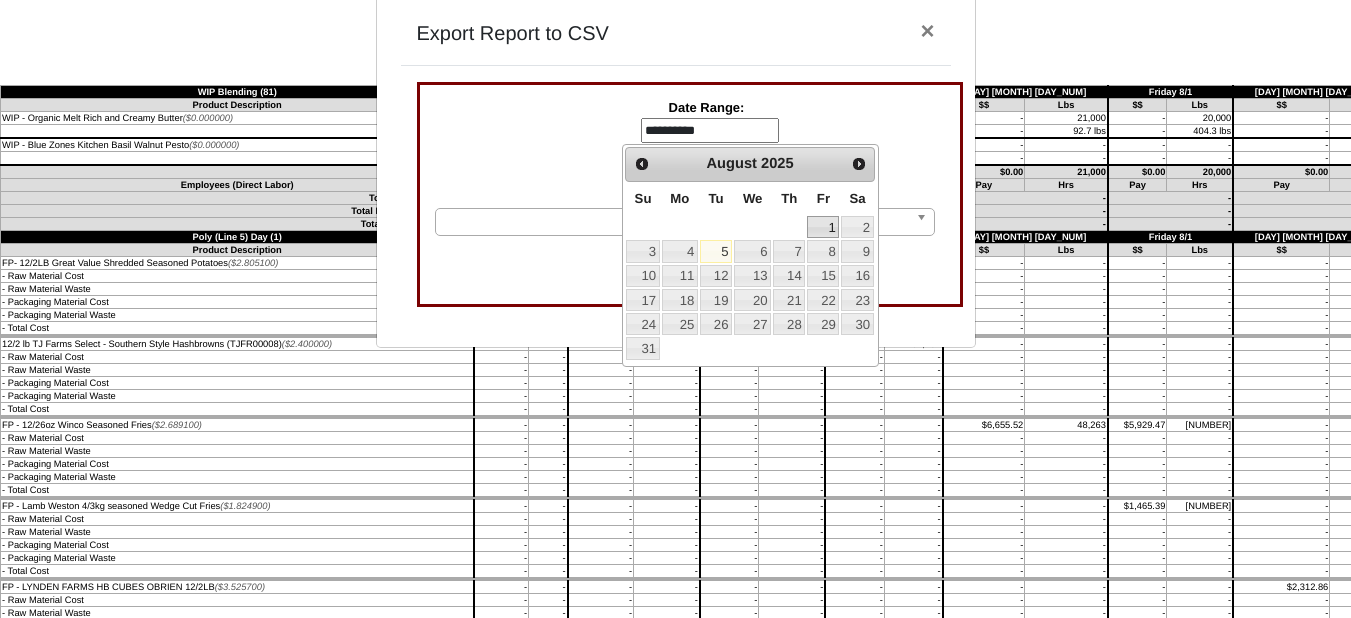 click on "1" at bounding box center [823, 227] 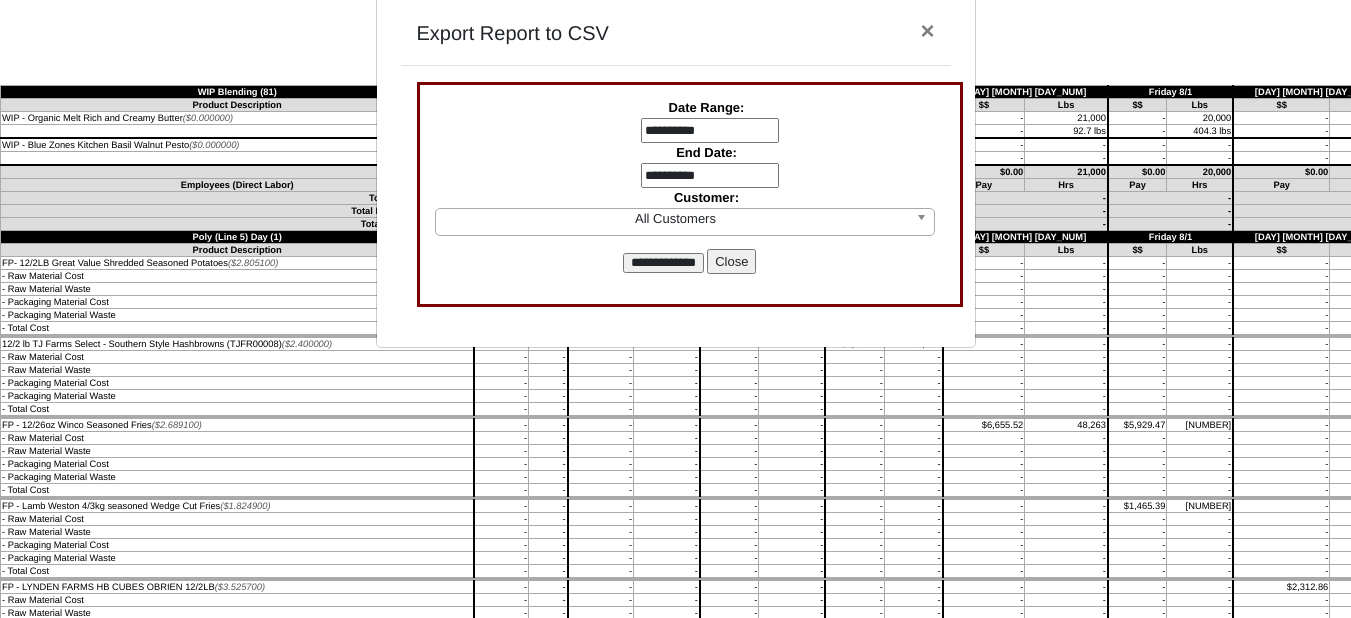 click on "**********" at bounding box center [710, 176] 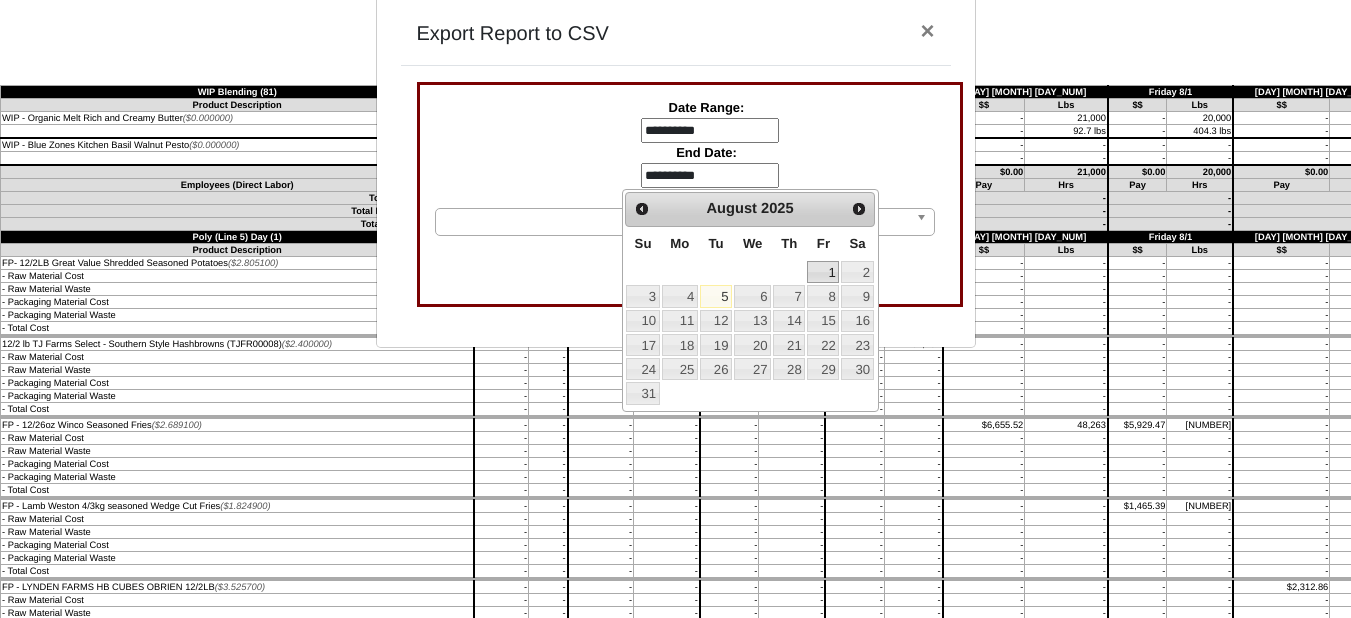 click on "1" at bounding box center (823, 272) 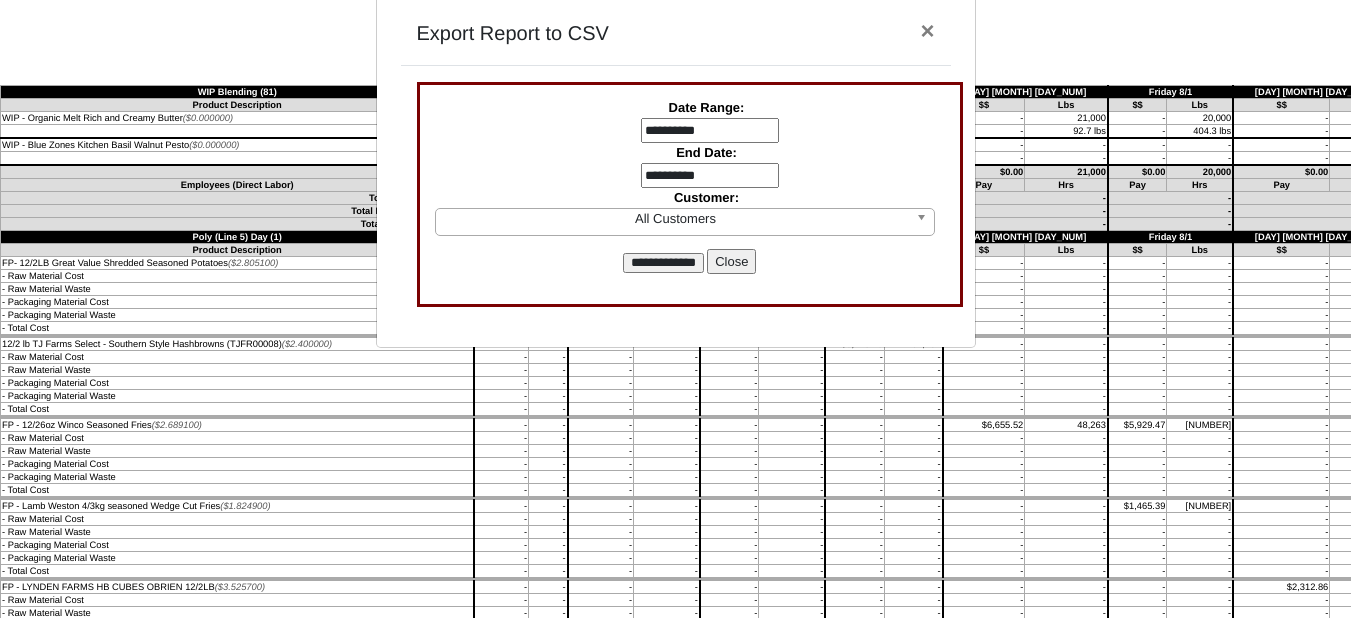 click on "**********" at bounding box center [663, 263] 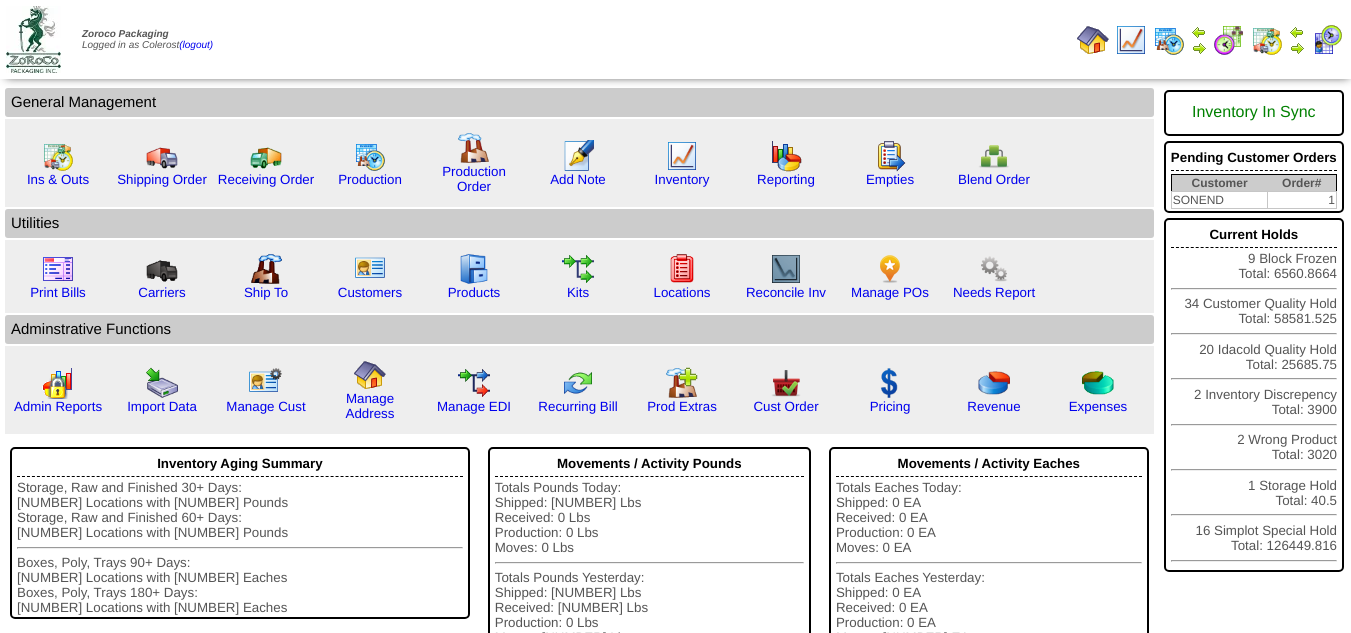 scroll, scrollTop: 0, scrollLeft: 0, axis: both 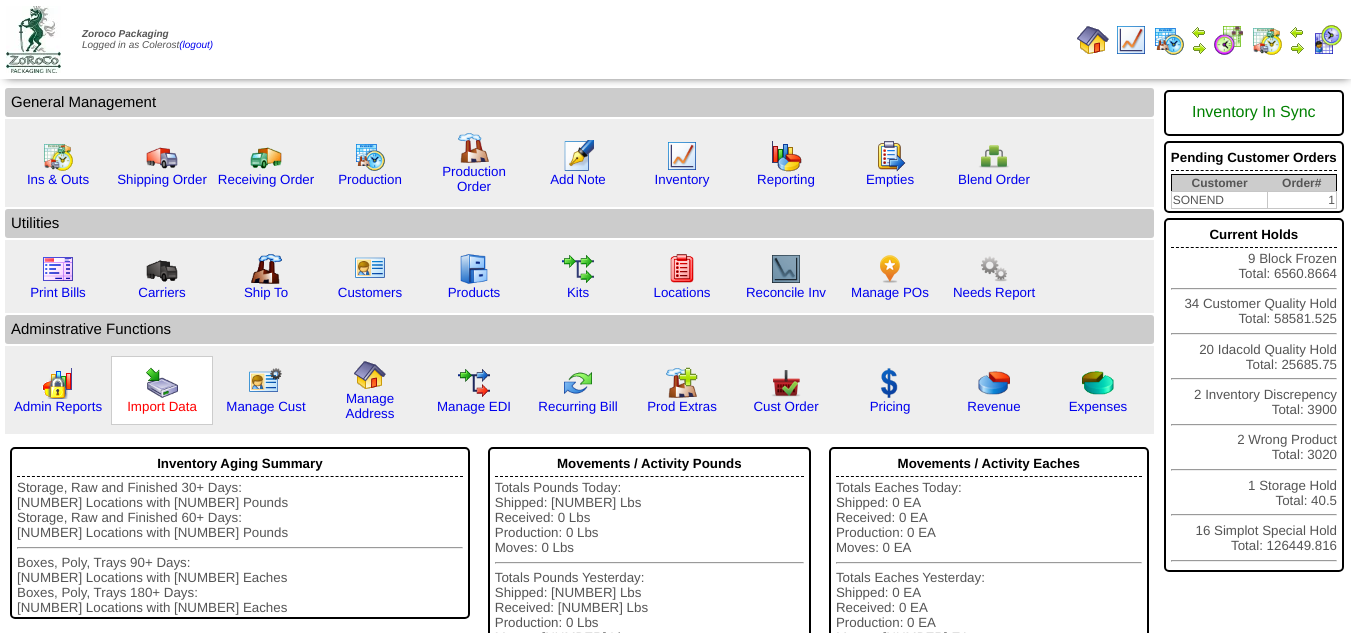 click on "Import Data" at bounding box center (162, 406) 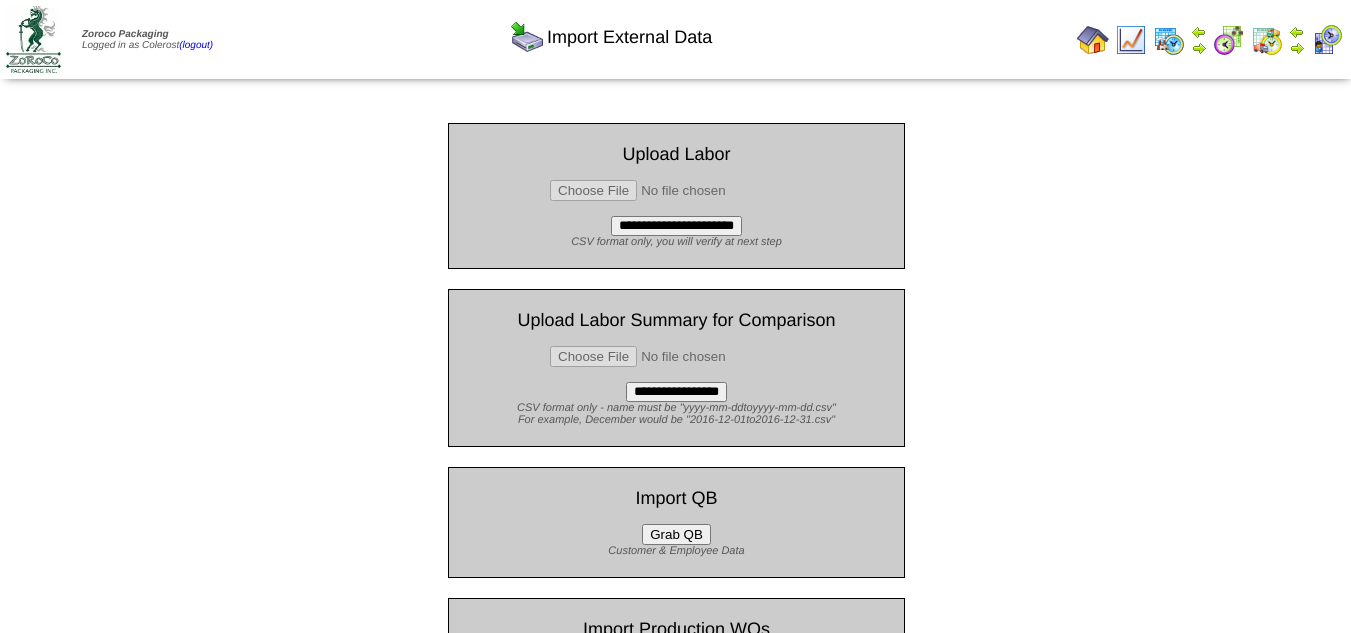scroll, scrollTop: 0, scrollLeft: 0, axis: both 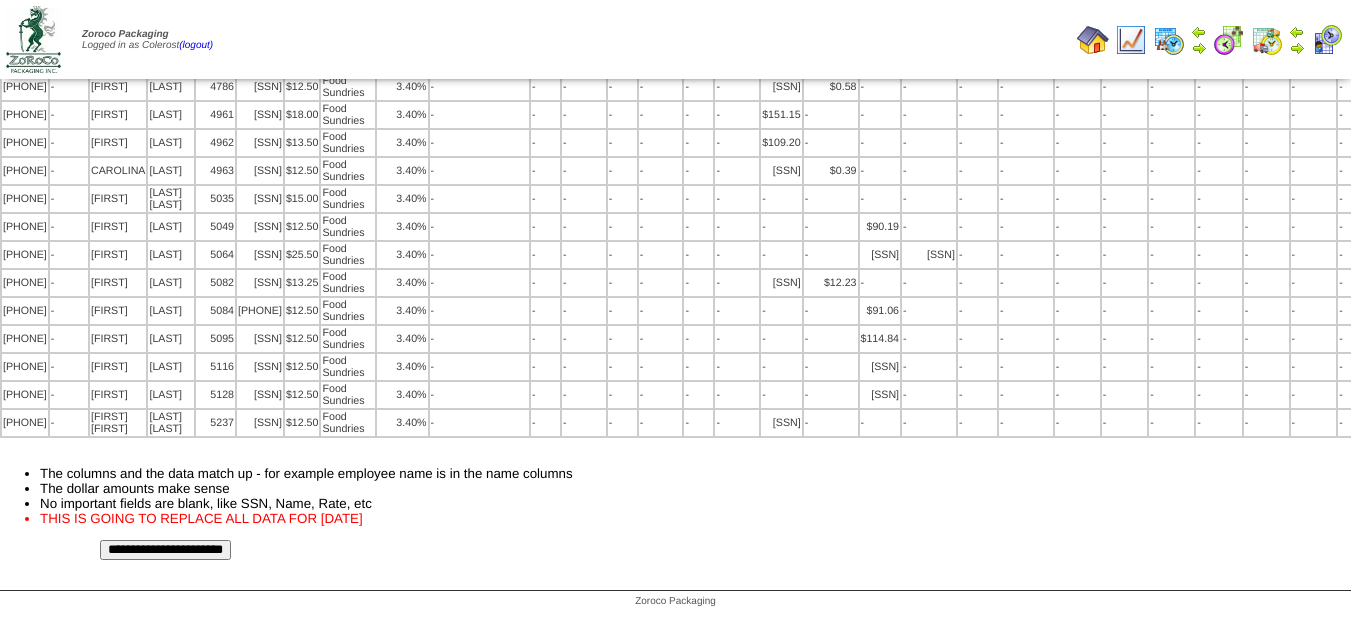 drag, startPoint x: 258, startPoint y: 551, endPoint x: 764, endPoint y: 106, distance: 673.8405 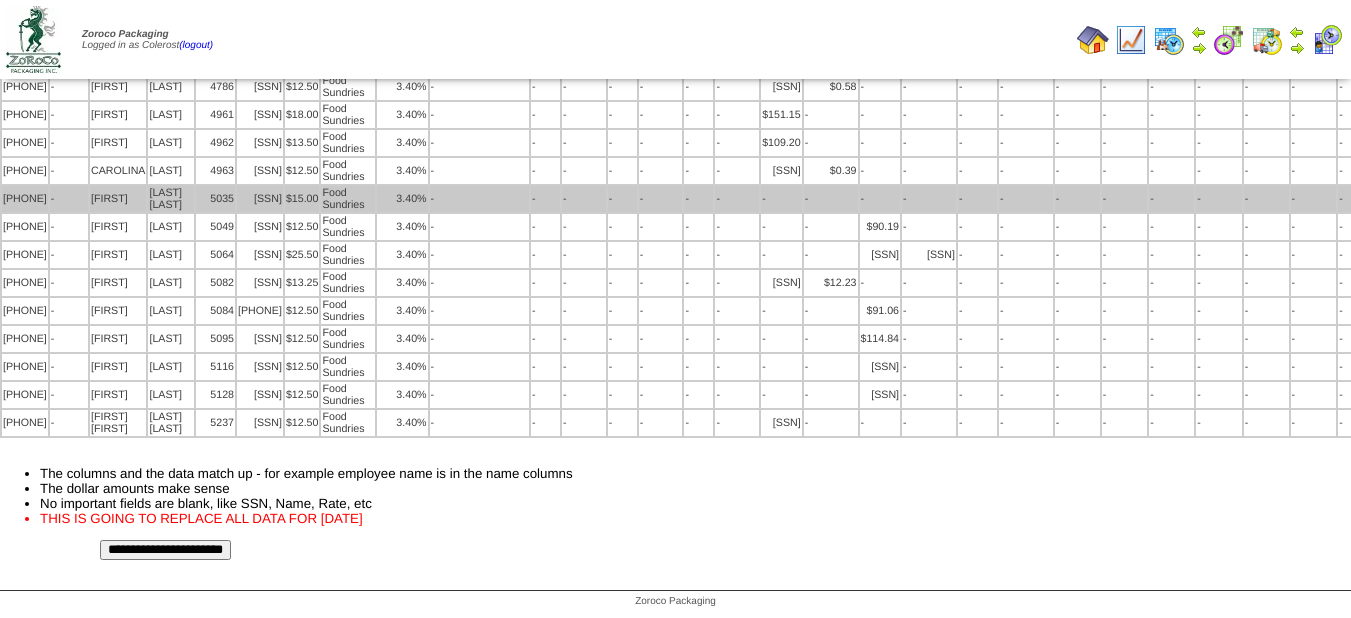 click on "**********" at bounding box center (165, 550) 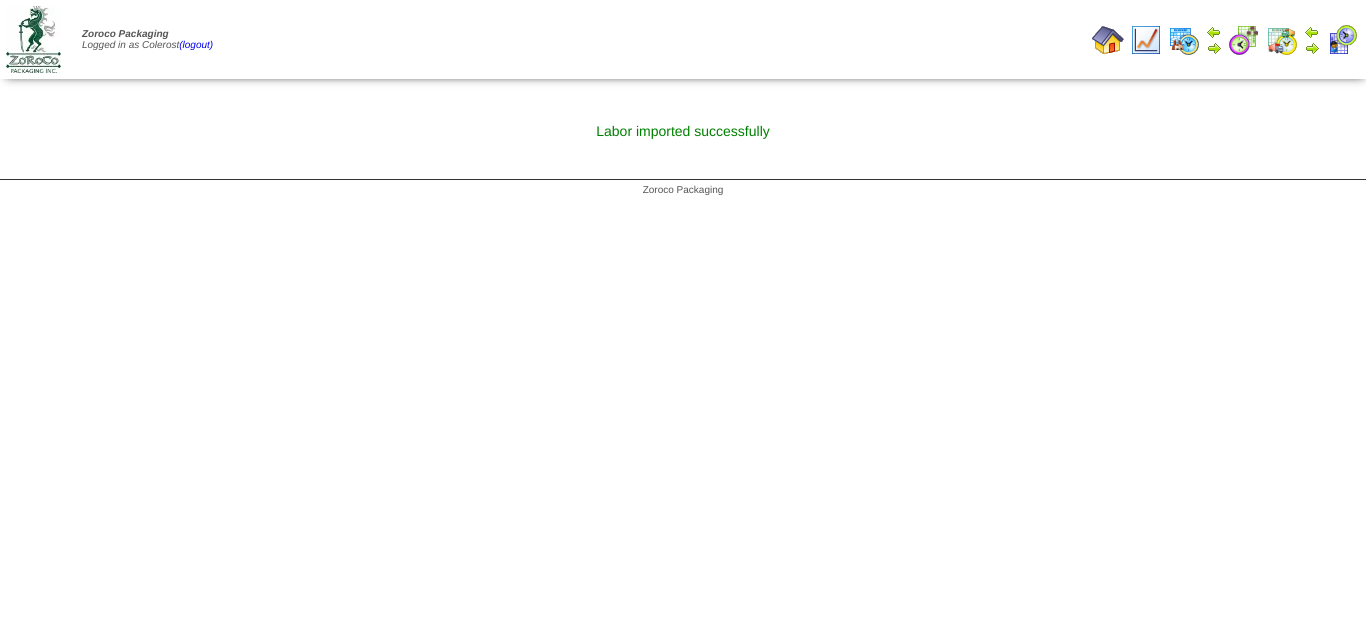 scroll, scrollTop: 0, scrollLeft: 0, axis: both 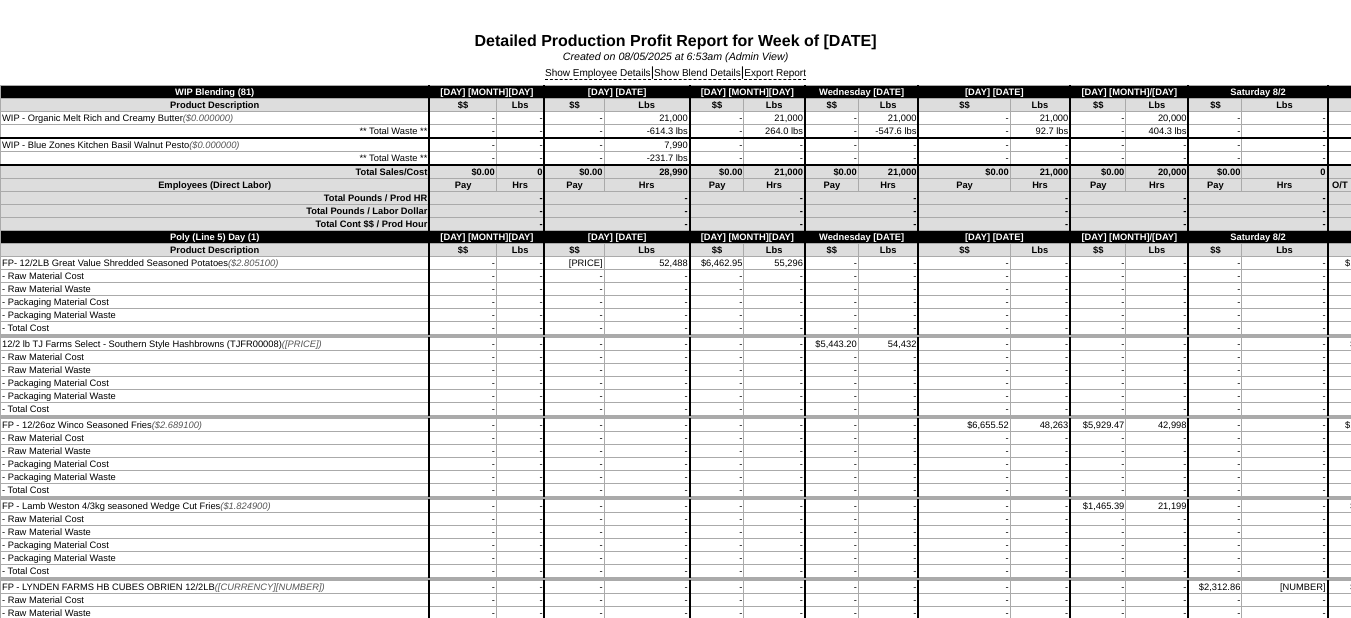 drag, startPoint x: 615, startPoint y: 77, endPoint x: 721, endPoint y: 94, distance: 107.35455 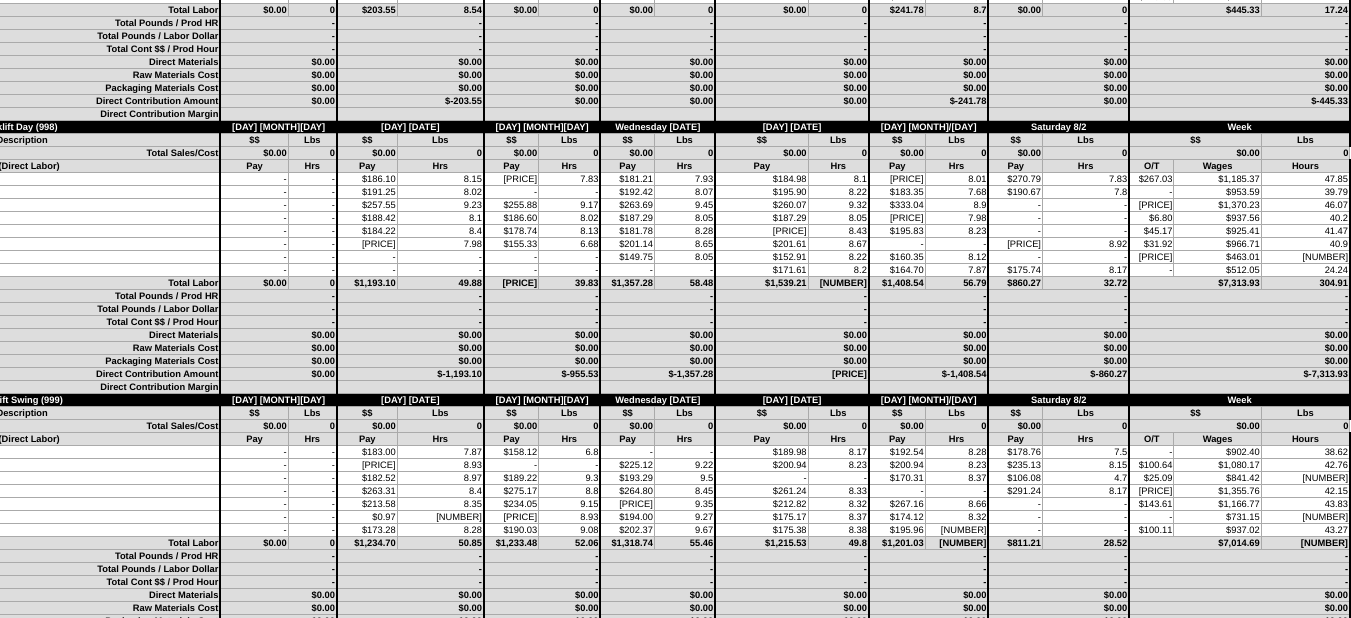 scroll, scrollTop: 0, scrollLeft: 229, axis: horizontal 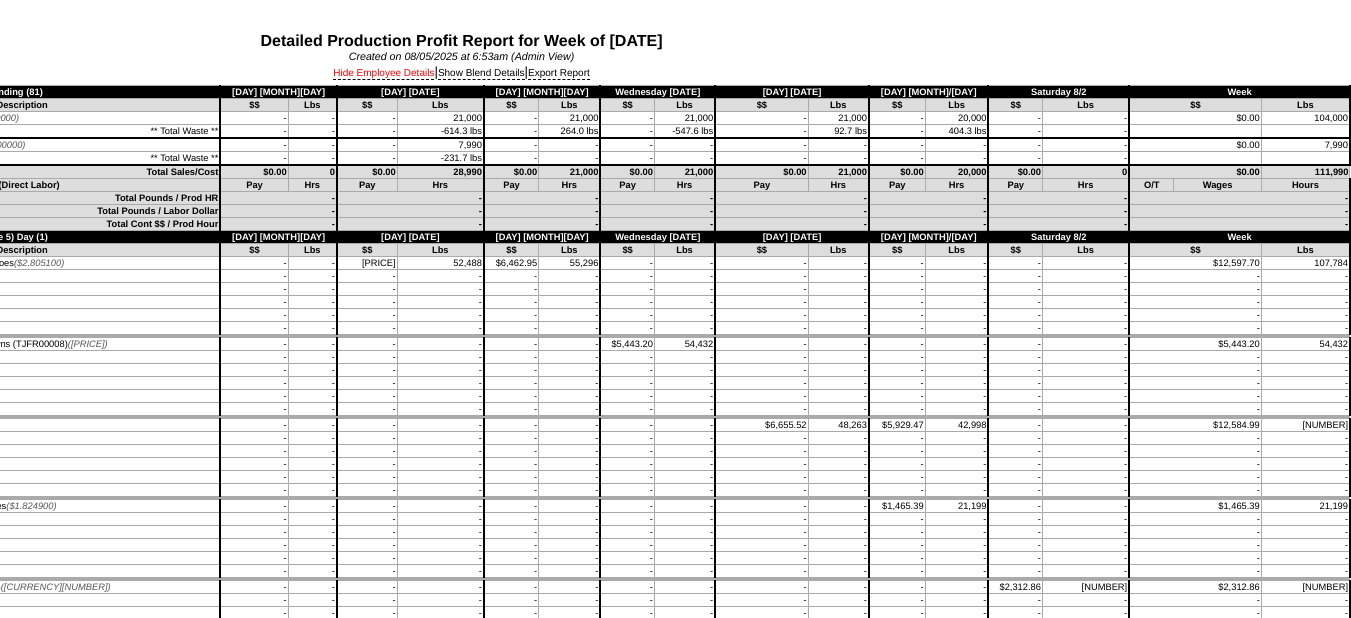 click on "Hide Employee Details" at bounding box center [383, 74] 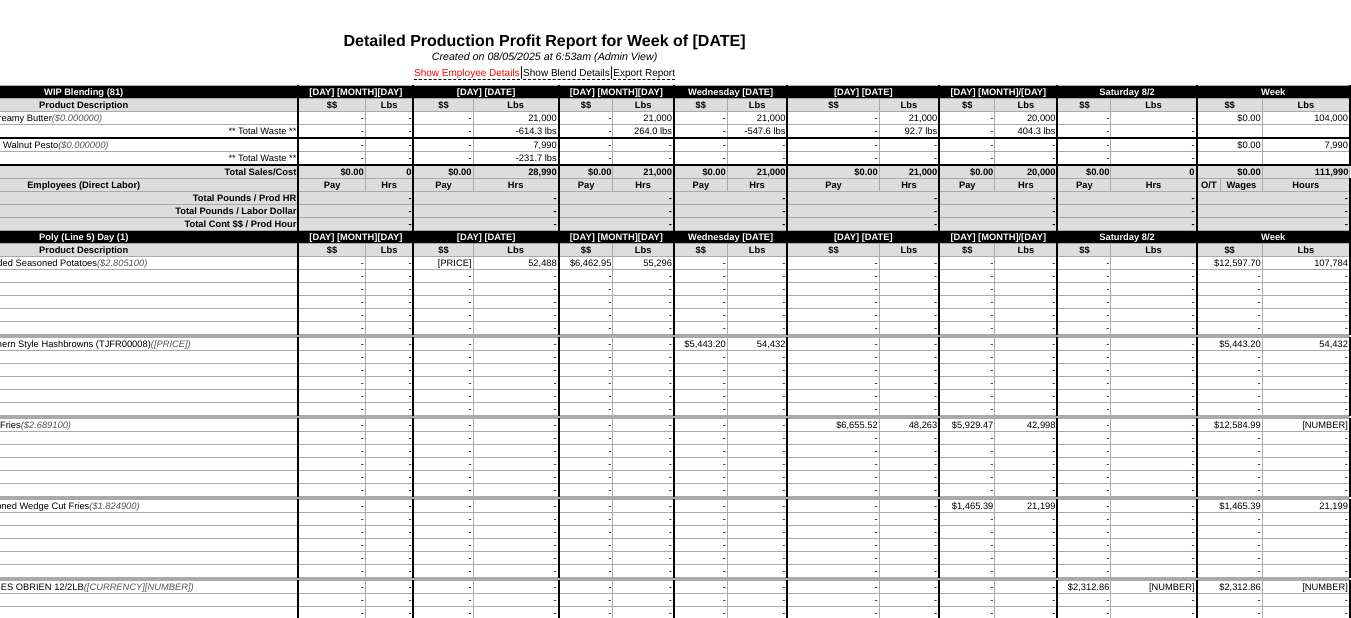 scroll, scrollTop: 0, scrollLeft: 133, axis: horizontal 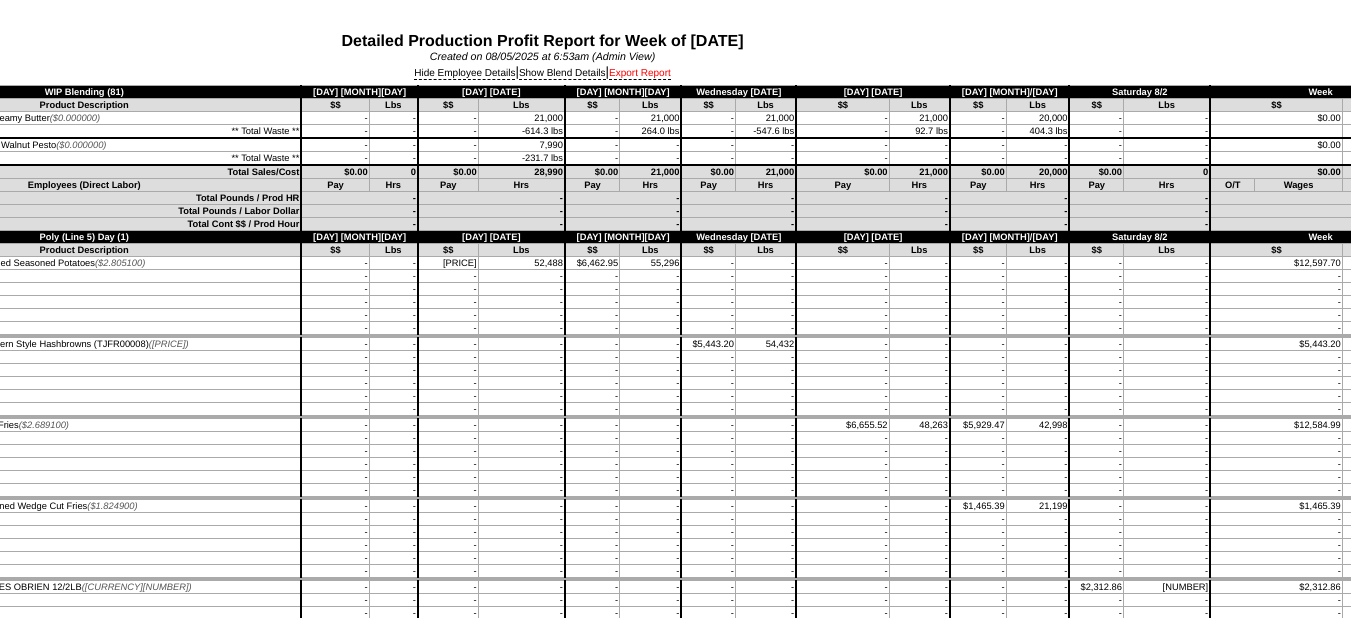 click on "Export Report" at bounding box center [640, 74] 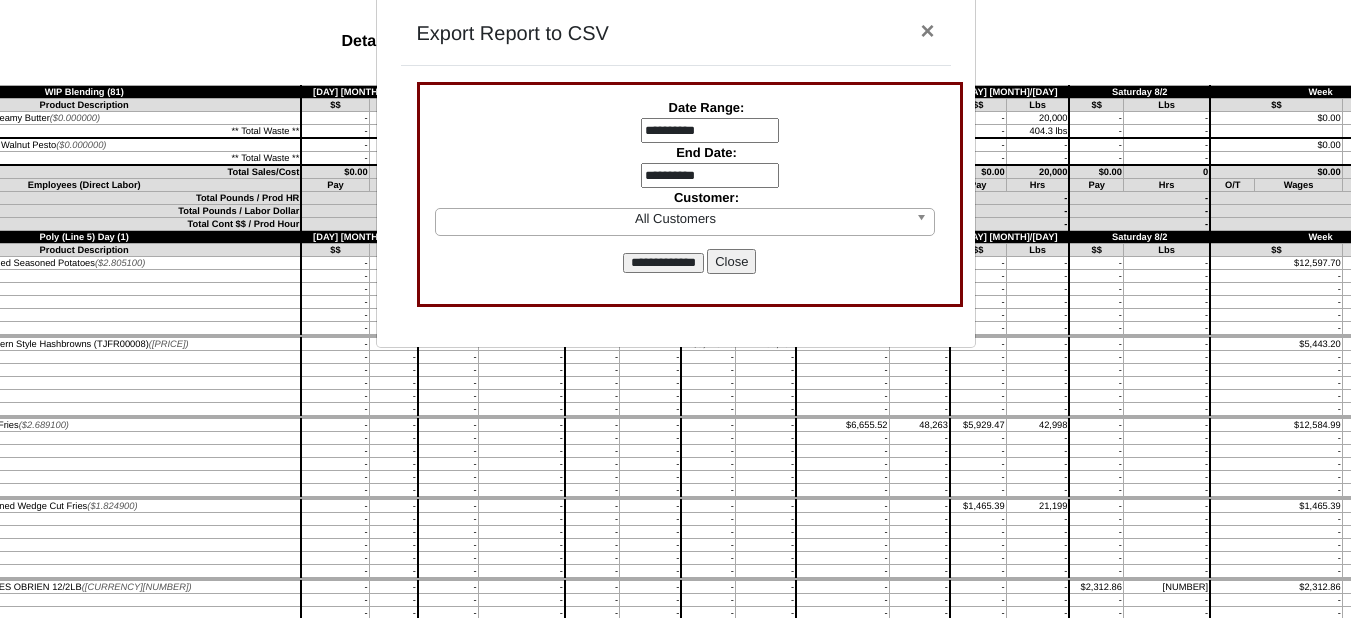 click on "**********" at bounding box center [710, 131] 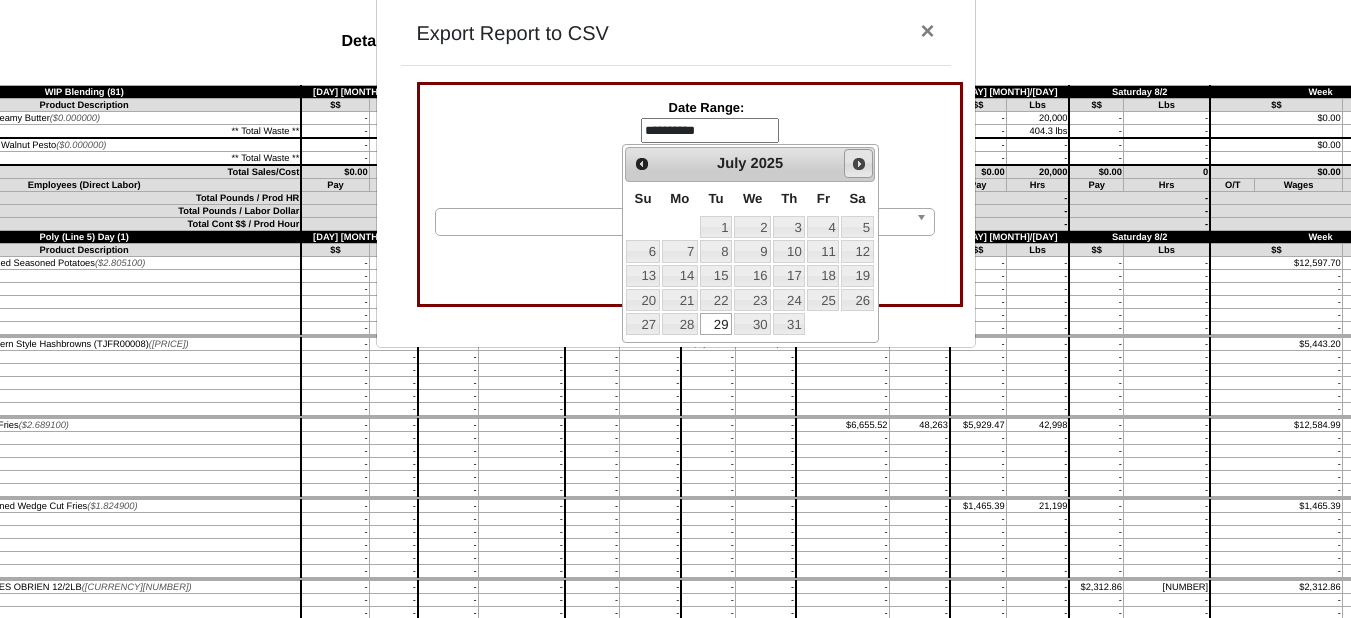 click on "Next" at bounding box center [859, 164] 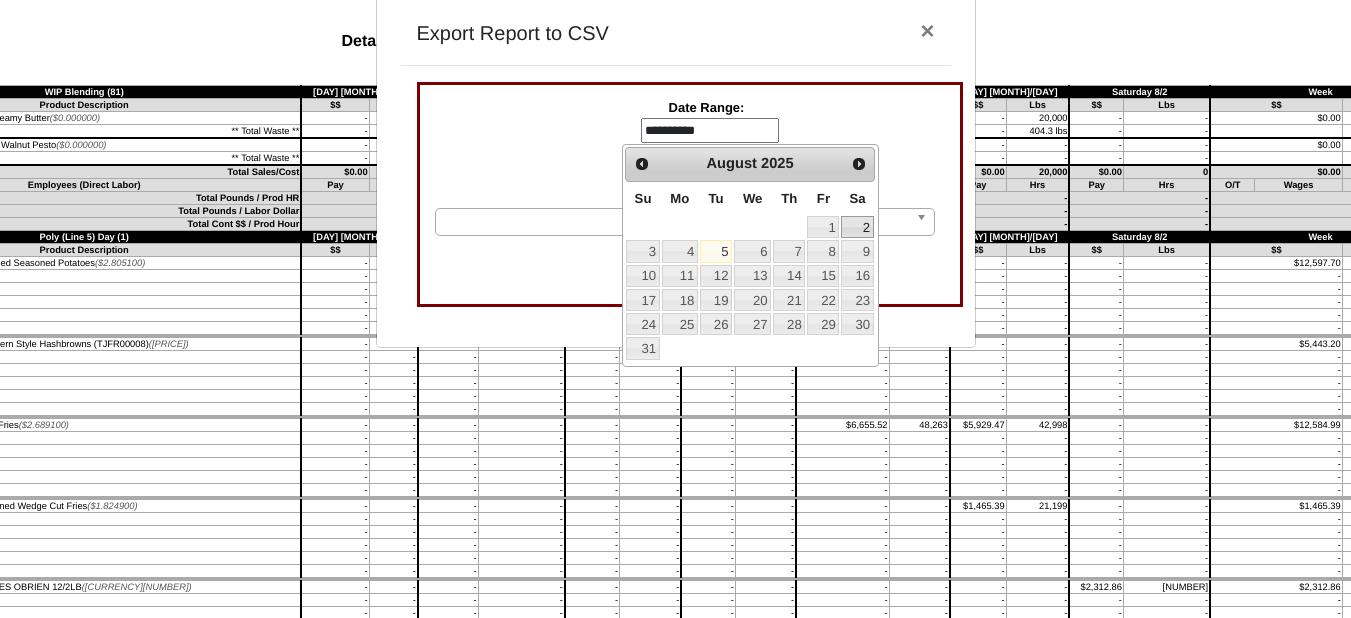 click on "2" at bounding box center (857, 227) 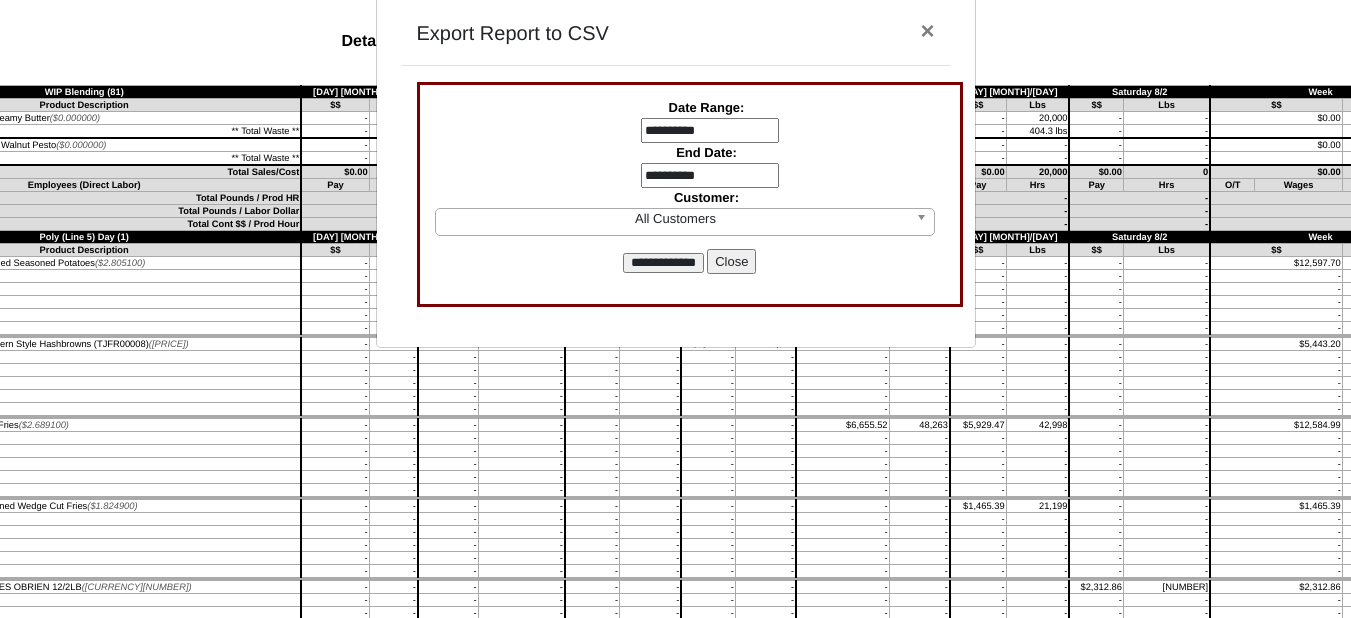 click on "**********" at bounding box center [710, 176] 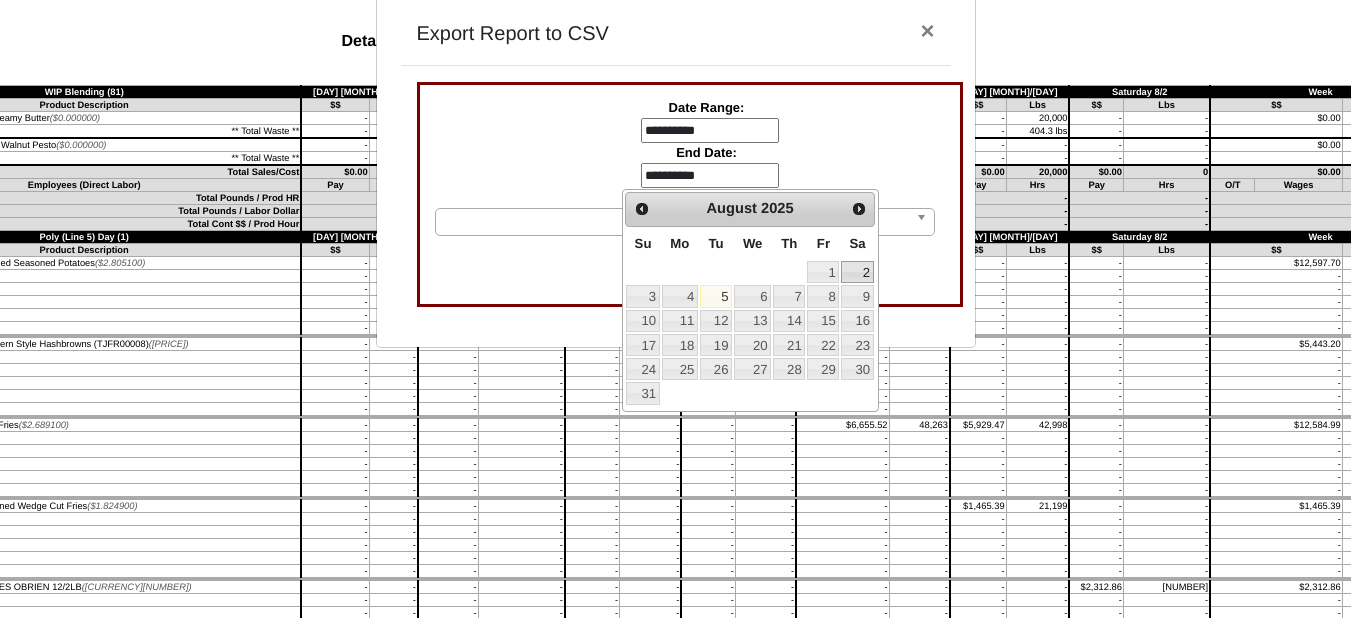 click on "2" at bounding box center (857, 272) 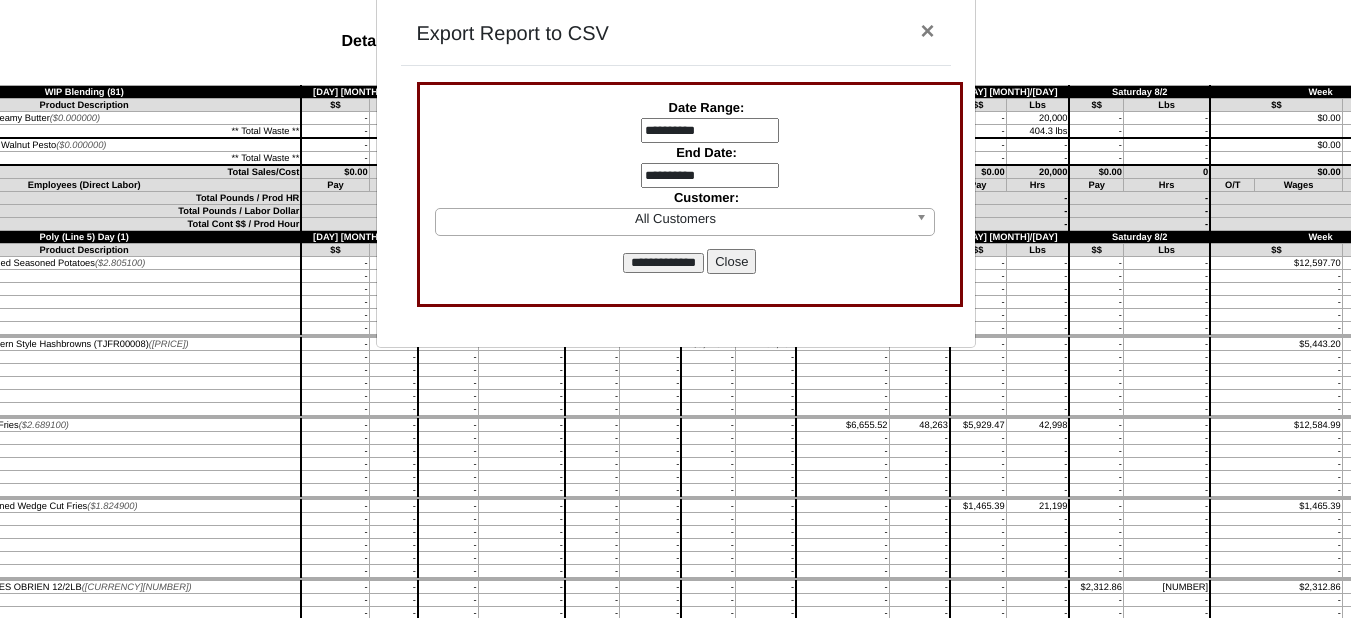 click on "**********" at bounding box center (663, 263) 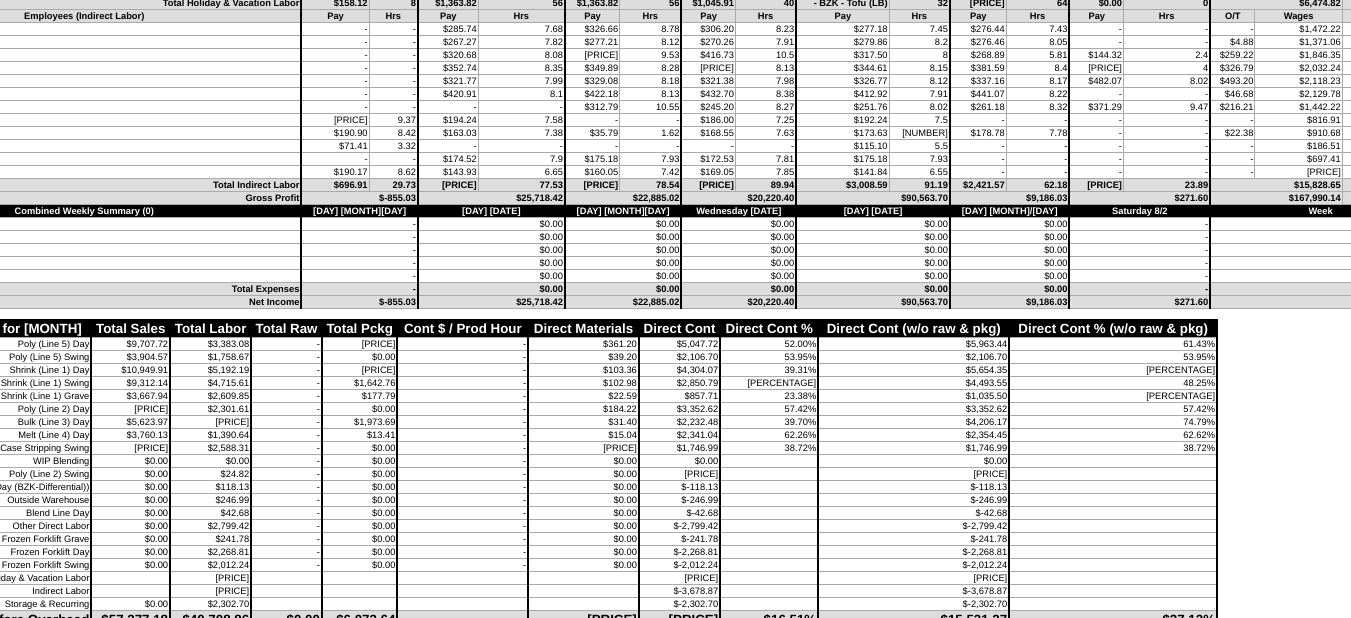 scroll, scrollTop: 11100, scrollLeft: 133, axis: both 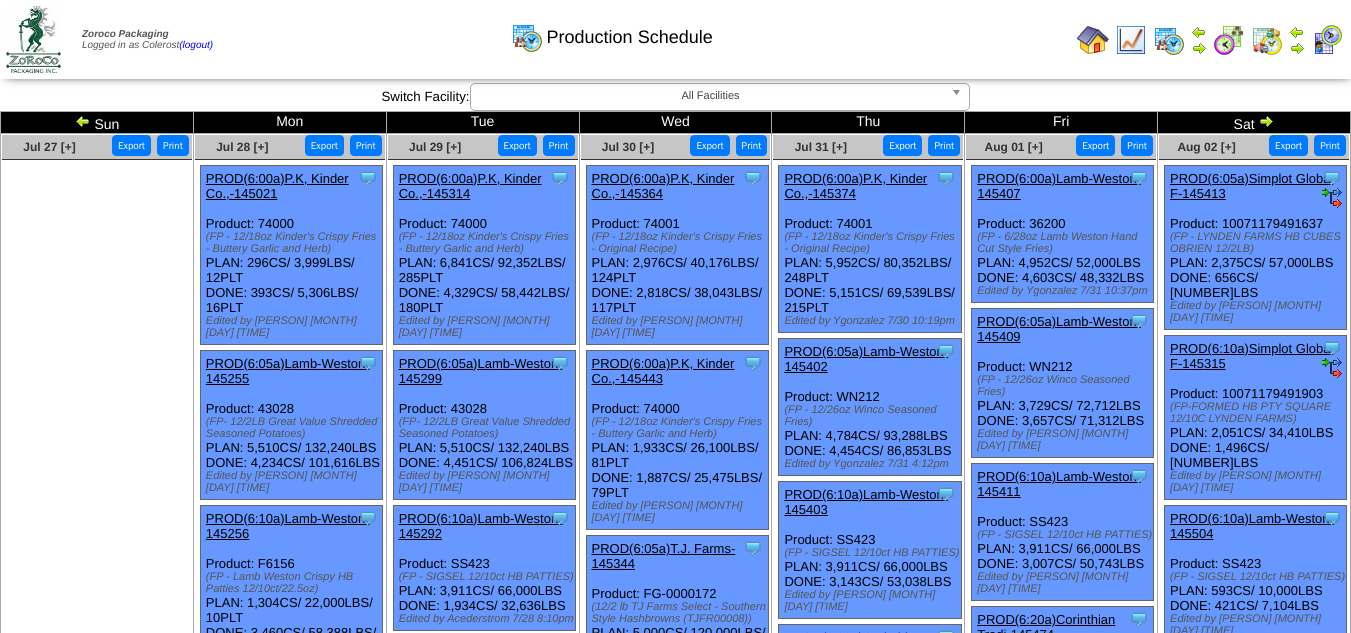 click on "Export" at bounding box center (902, 145) 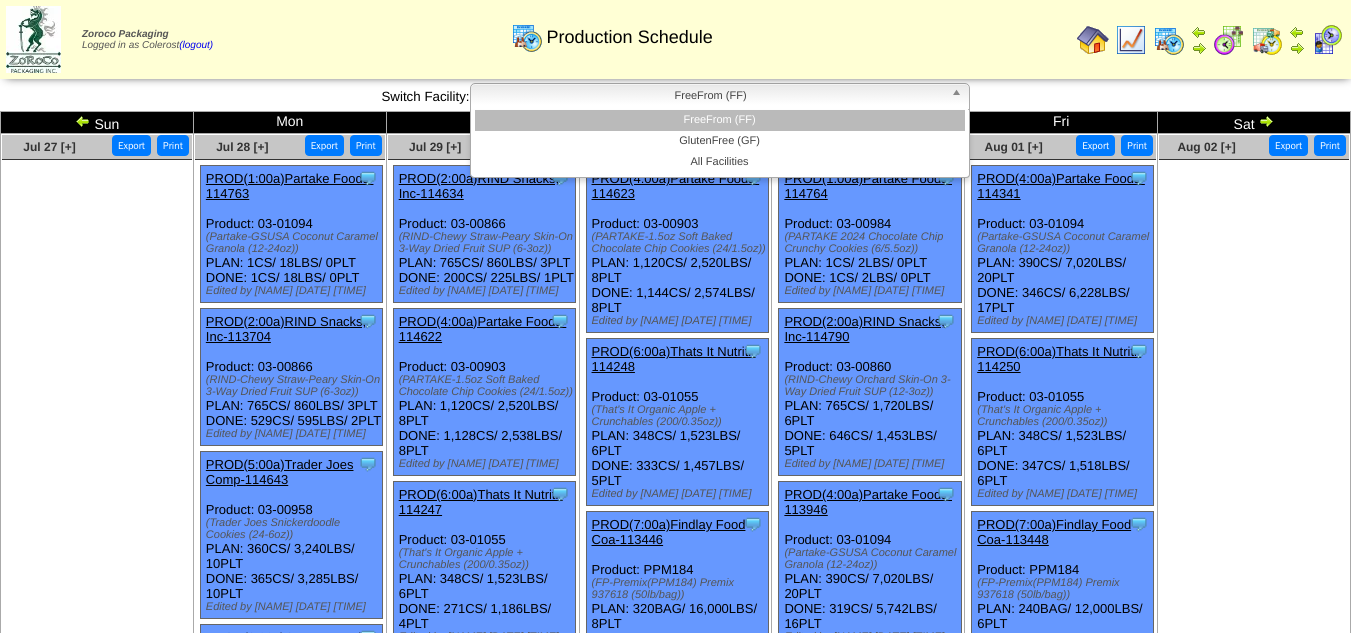click on "FreeFrom (FF)" at bounding box center [711, 96] 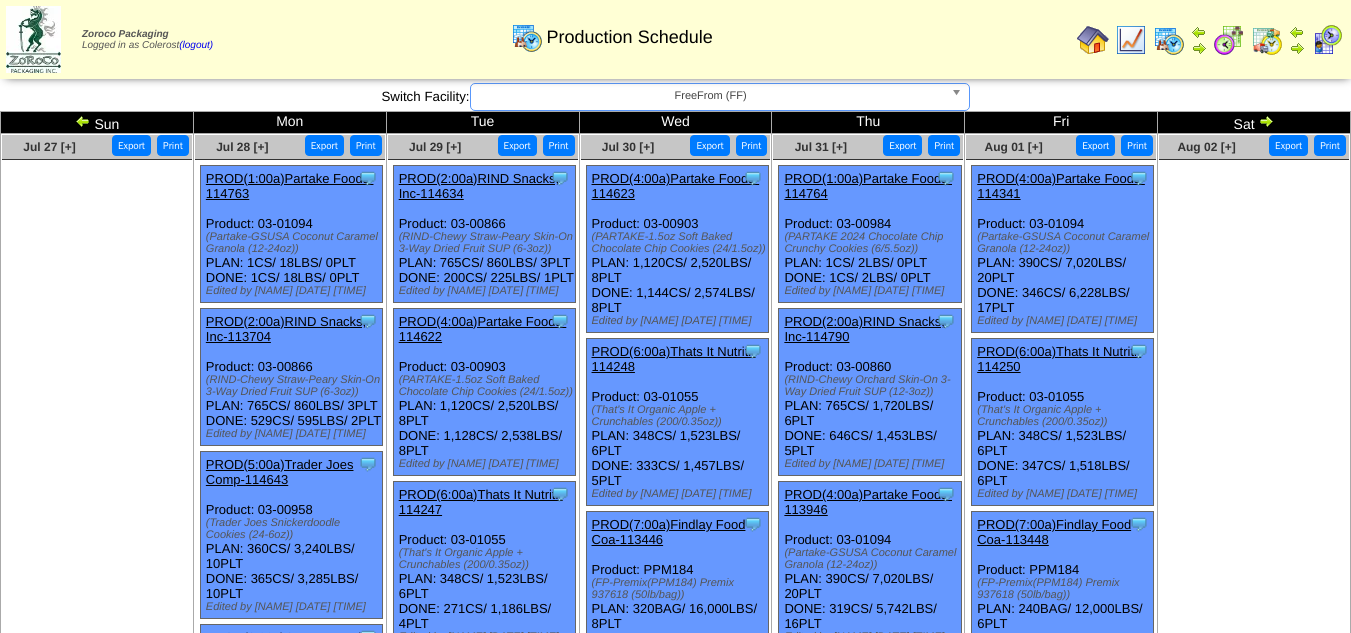 click on "FreeFrom (FF)" at bounding box center [711, 96] 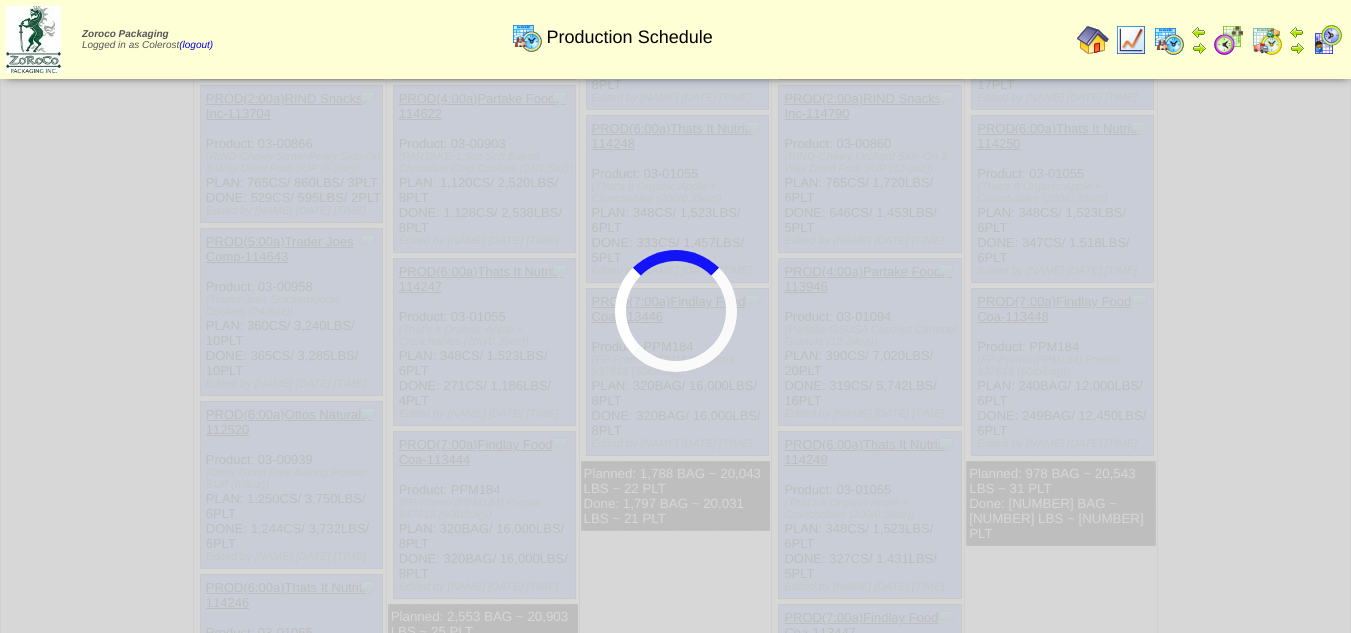 scroll, scrollTop: 0, scrollLeft: 0, axis: both 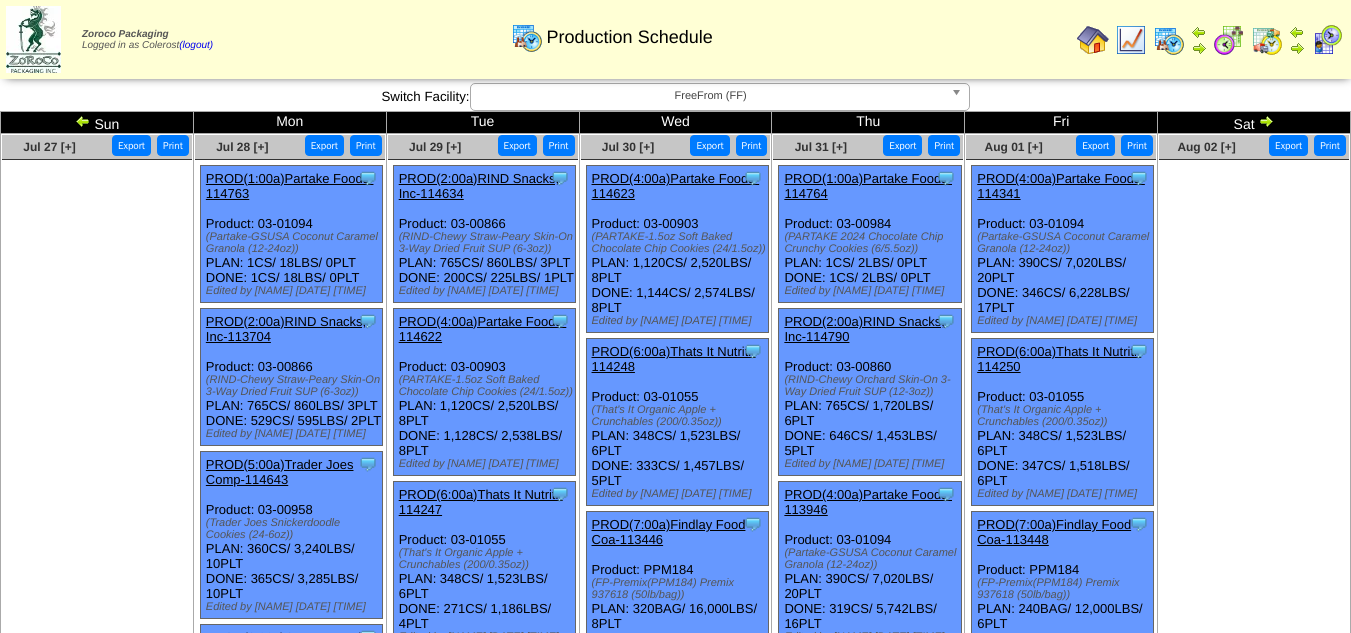 click on "FreeFrom (FF)" at bounding box center [711, 96] 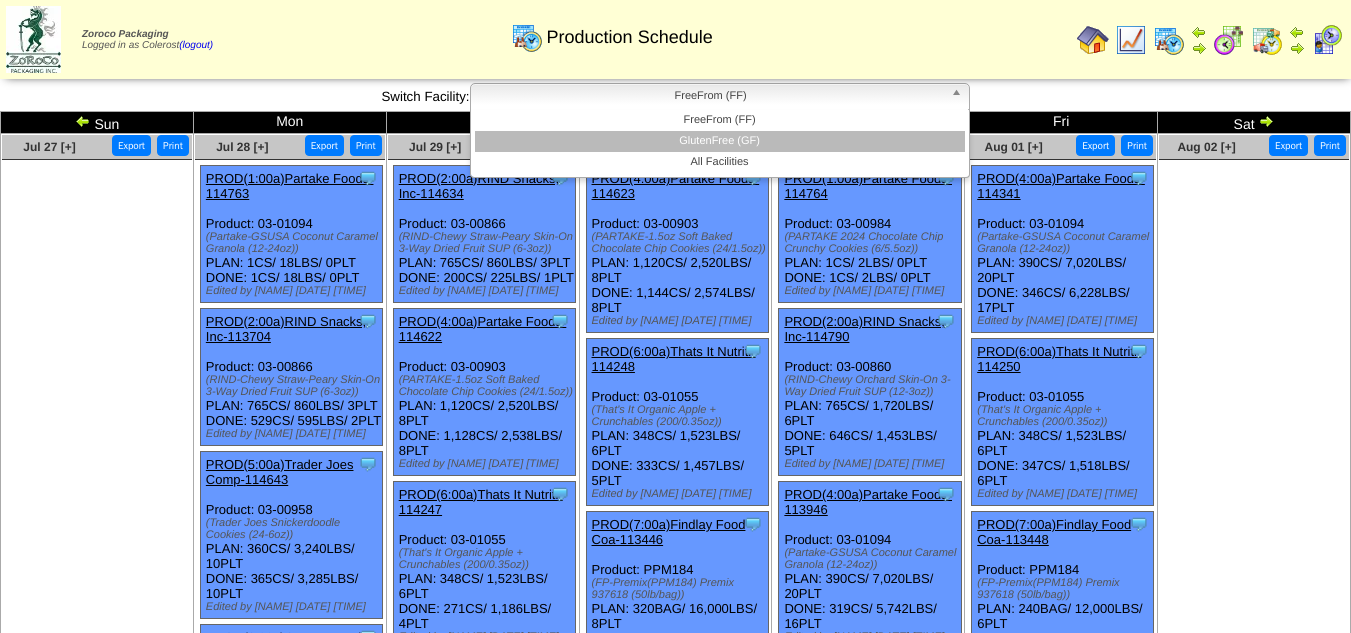 click on "GlutenFree (GF)" at bounding box center [720, 141] 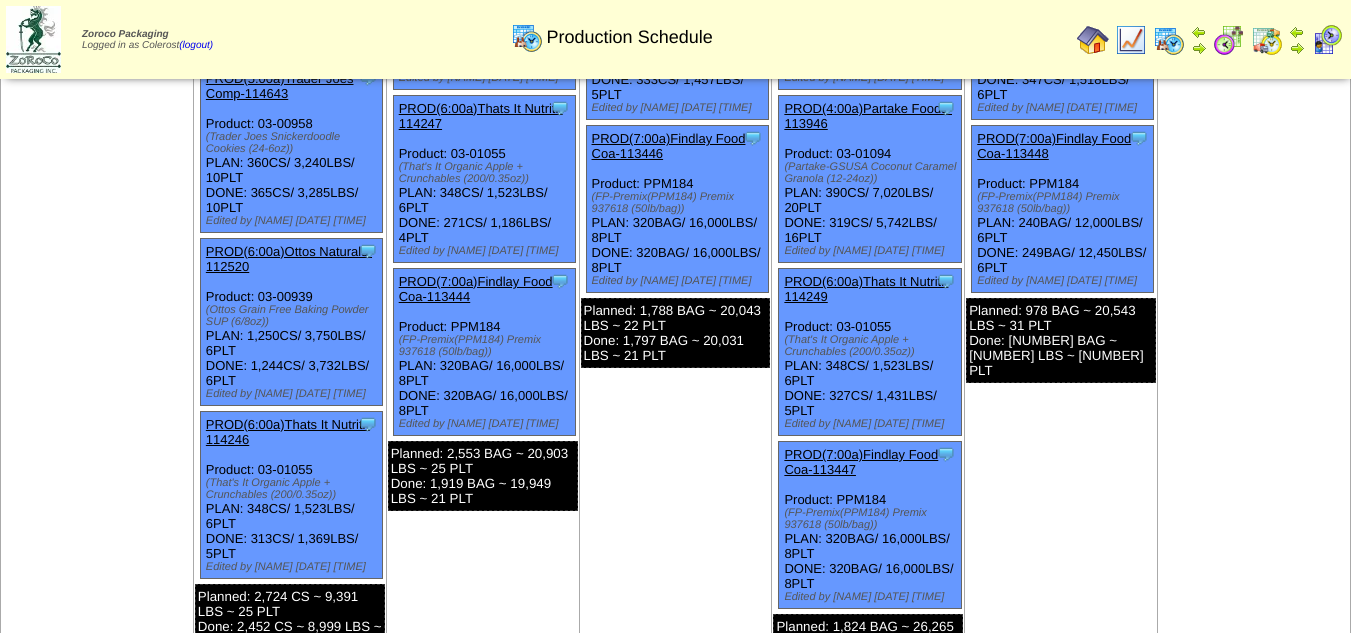 scroll, scrollTop: 201, scrollLeft: 0, axis: vertical 